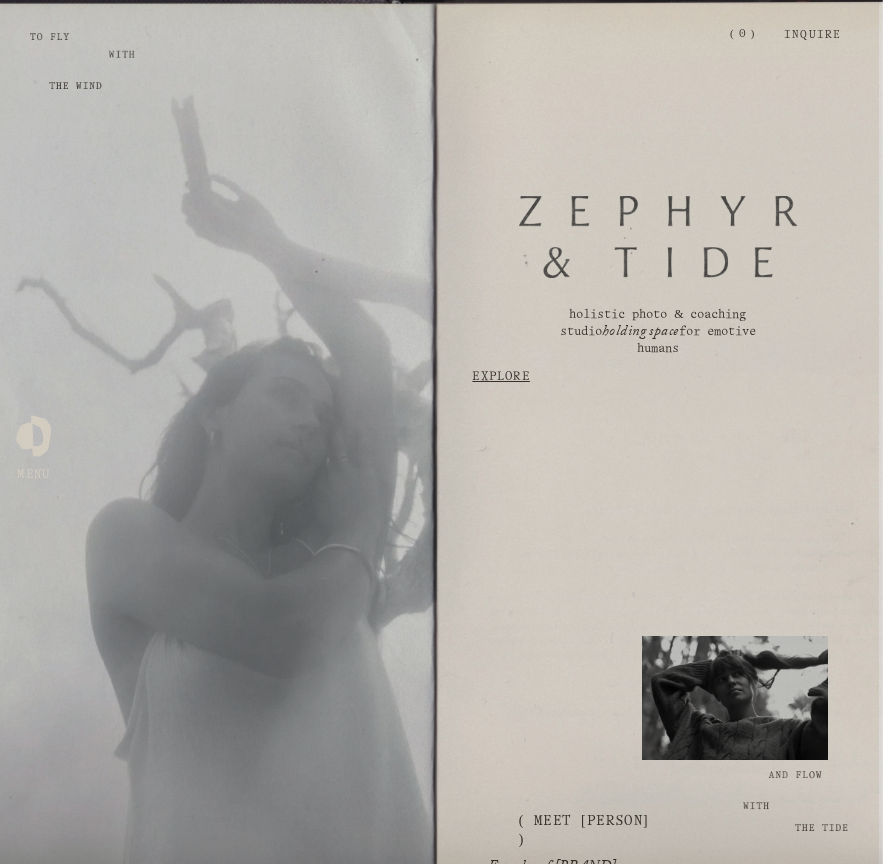 scroll, scrollTop: 618, scrollLeft: 0, axis: vertical 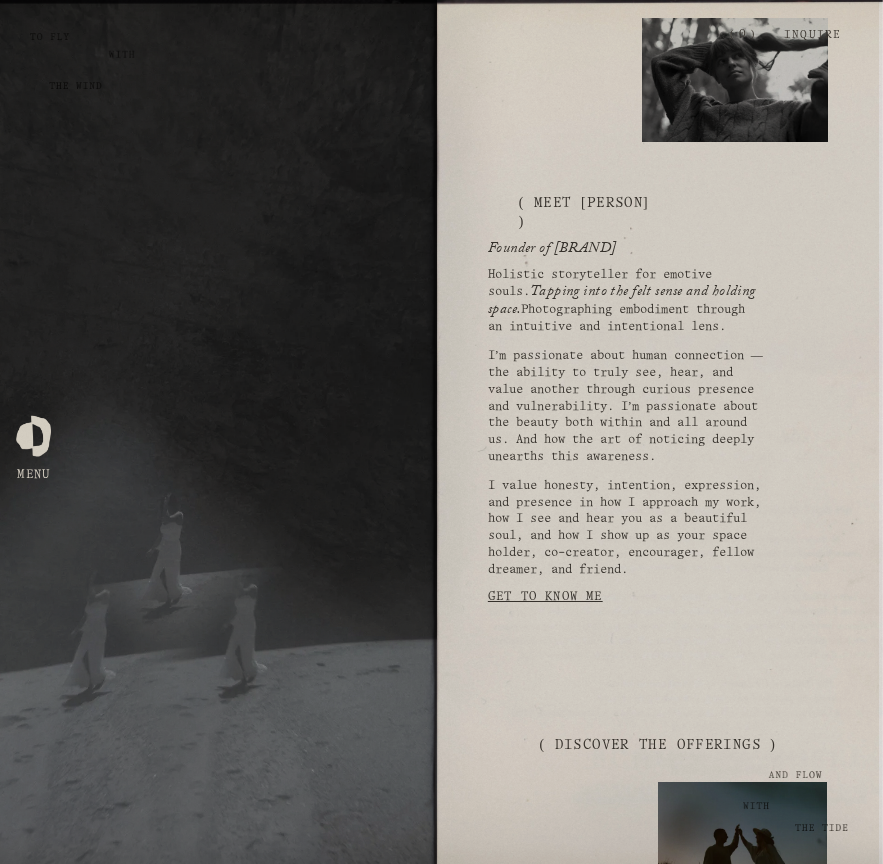 click on "( discover the offerings )" at bounding box center (657, 745) 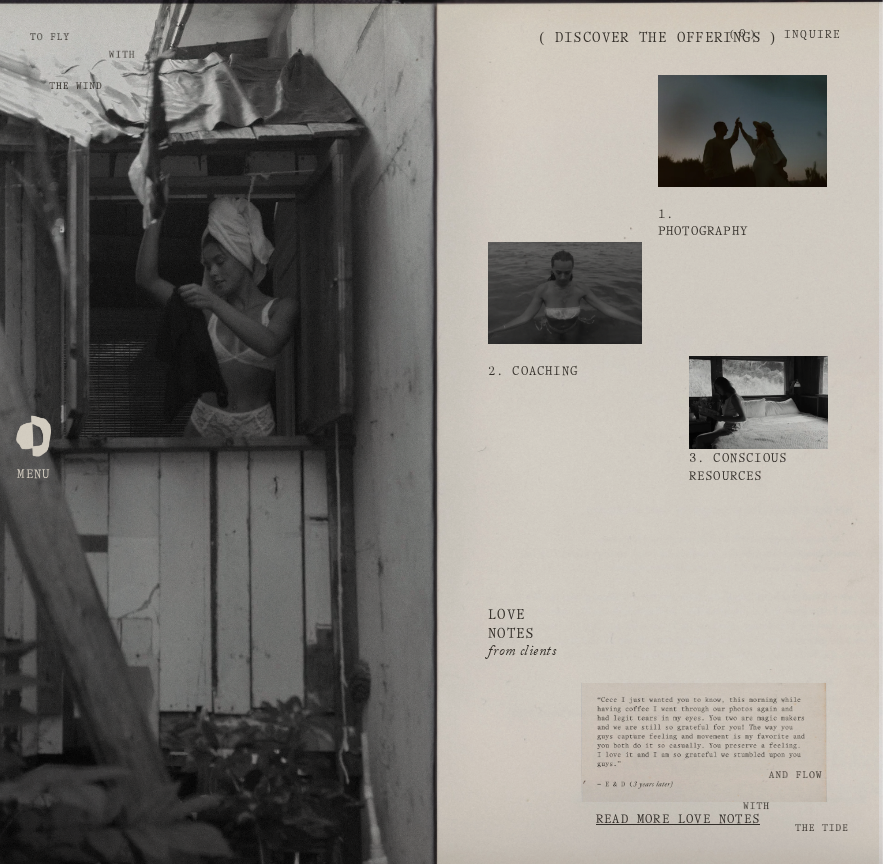 click at bounding box center [743, 131] 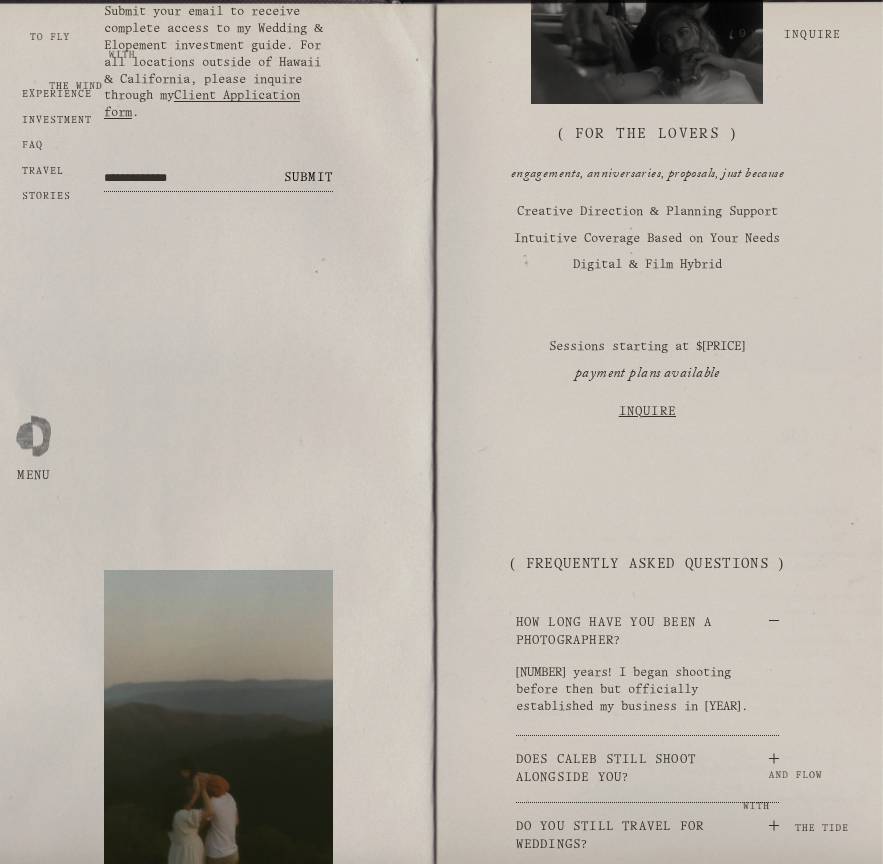 scroll, scrollTop: 3582, scrollLeft: 0, axis: vertical 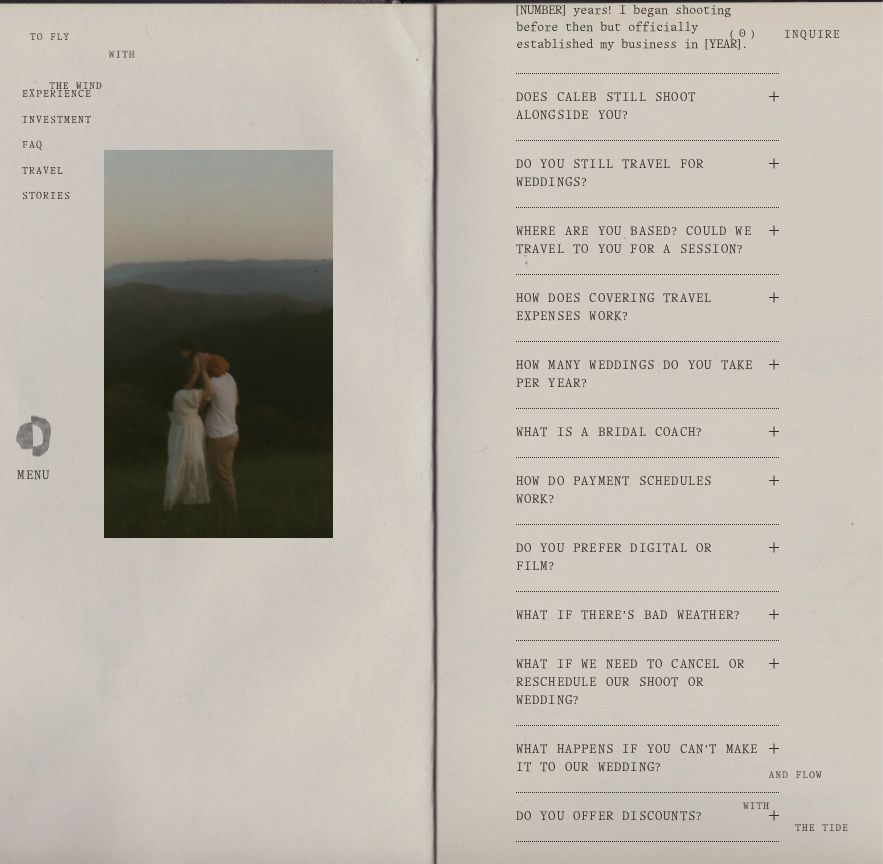 click on "Does Caleb still shoot alongside you?" at bounding box center (647, 107) 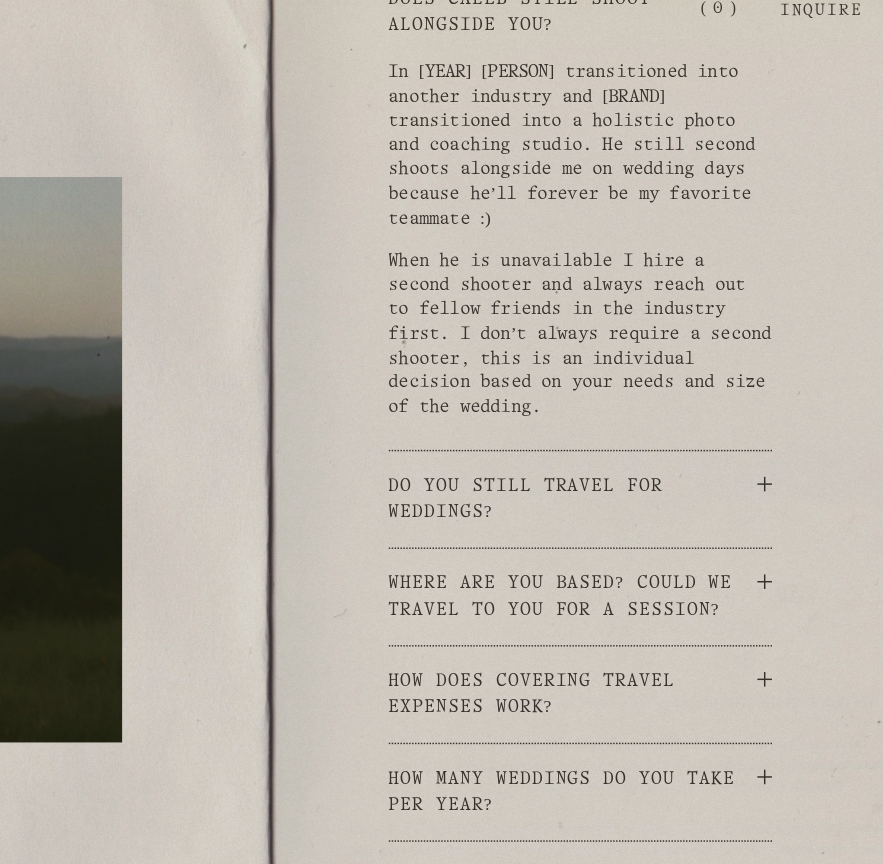 click on "Do you still travel for weddings?" at bounding box center (642, 371) 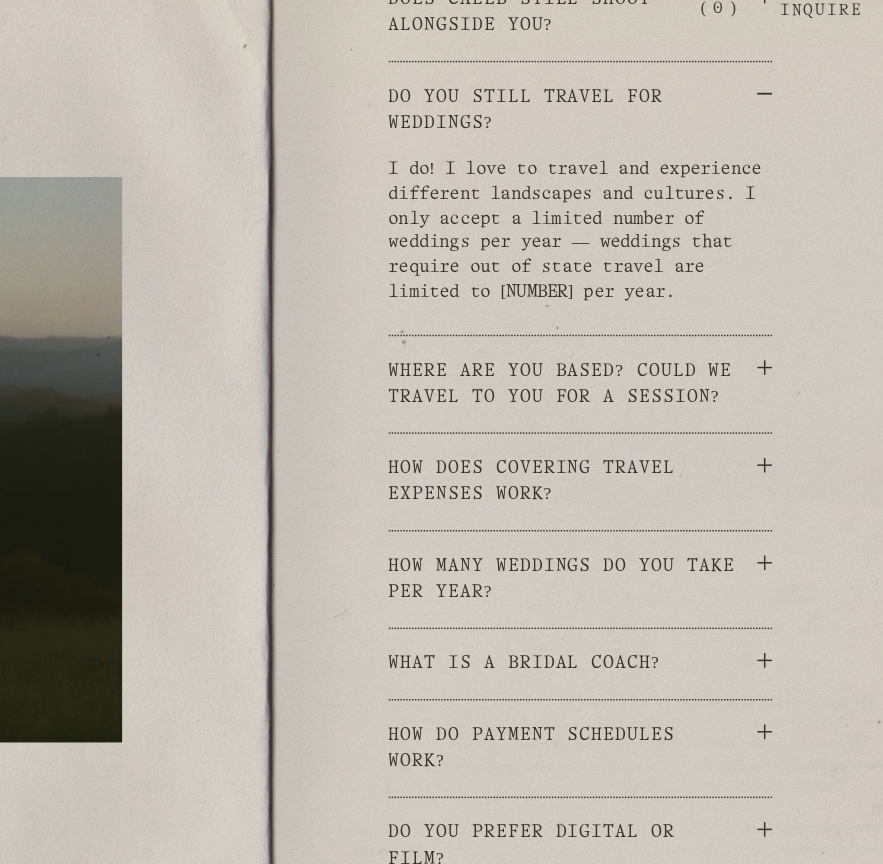 click on "Where are you based? Could we travel to you for a session?" at bounding box center [642, 292] 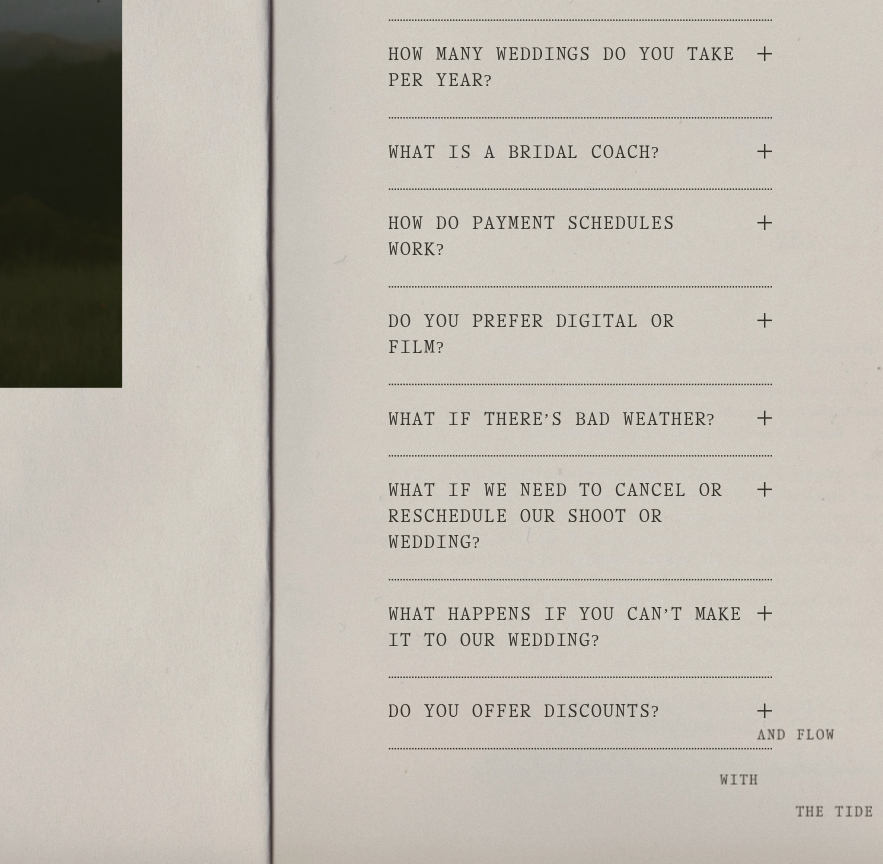 scroll, scrollTop: 3806, scrollLeft: 0, axis: vertical 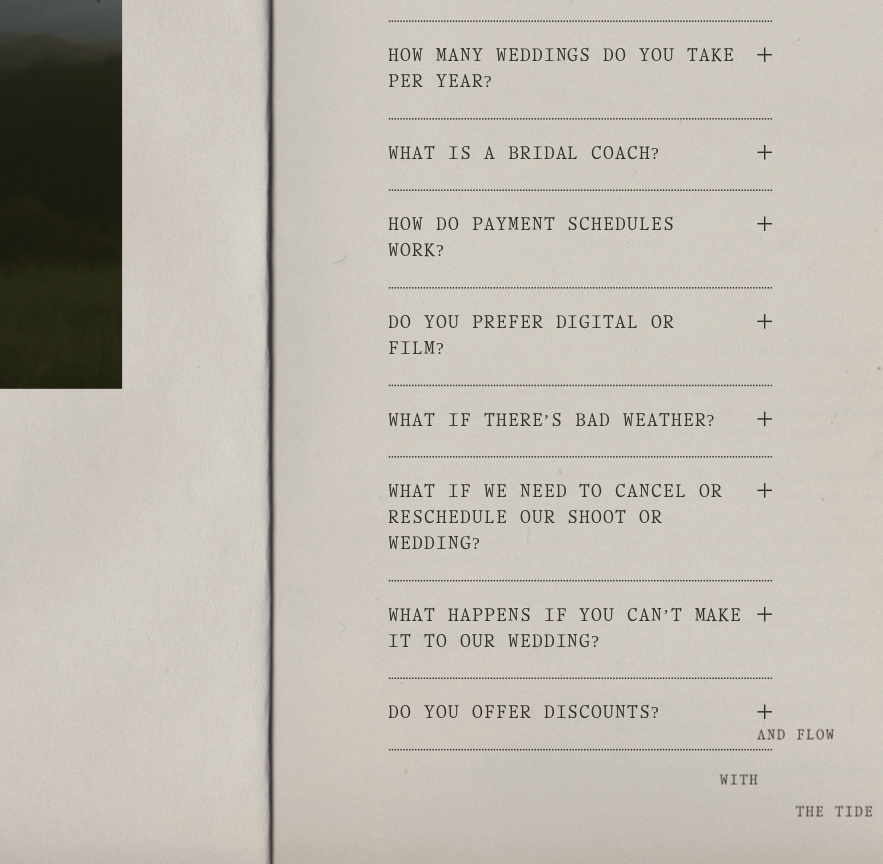 click on "What is a bridal coach?" at bounding box center (642, 377) 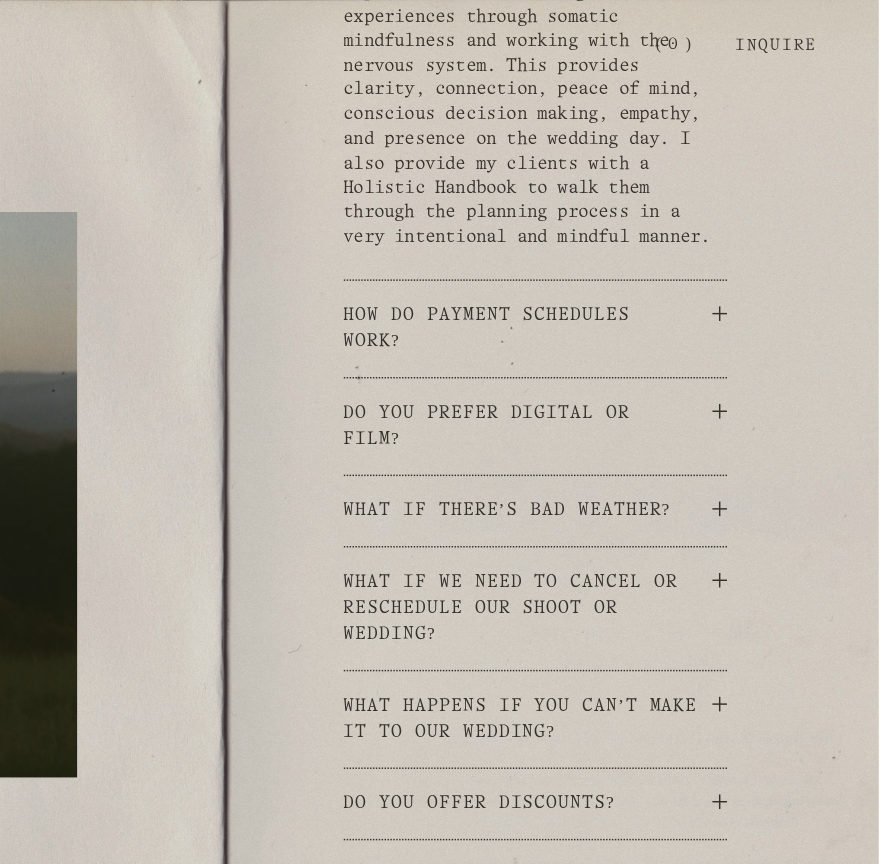scroll, scrollTop: 4281, scrollLeft: 0, axis: vertical 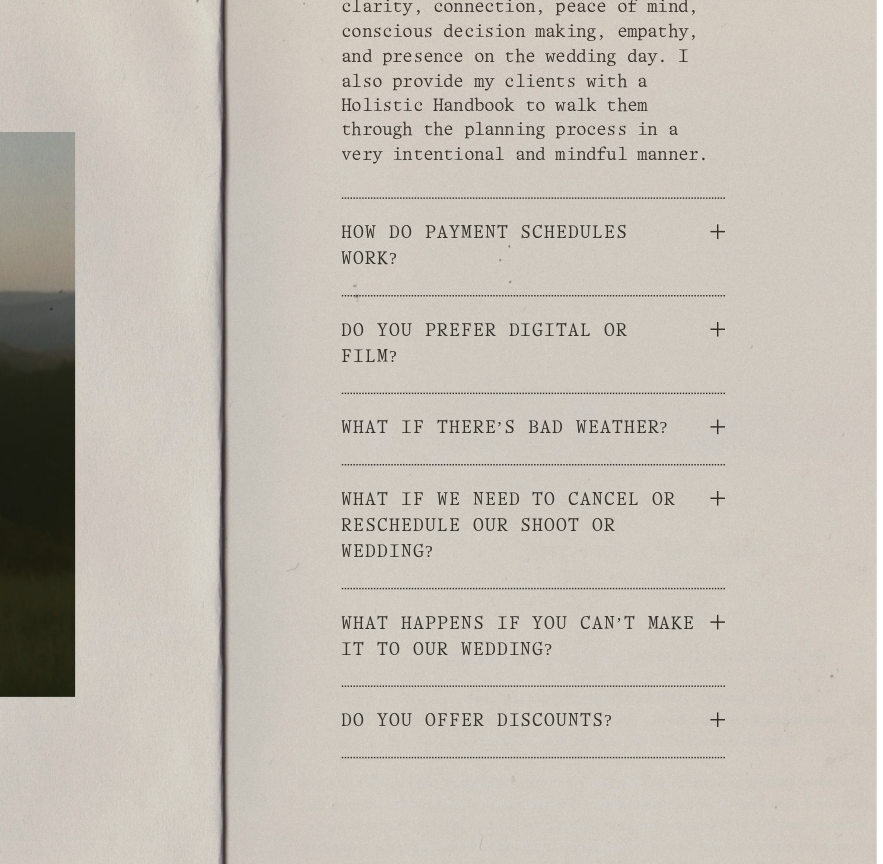 click on "Do you prefer digital or film?" at bounding box center (642, 296) 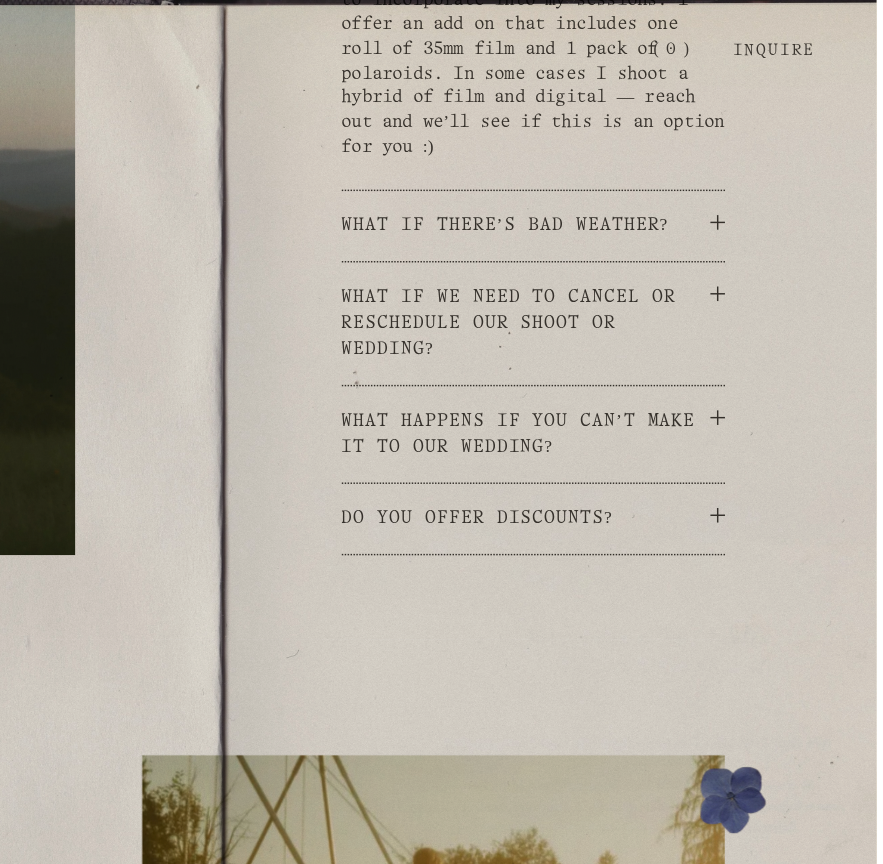 scroll, scrollTop: 4176, scrollLeft: 0, axis: vertical 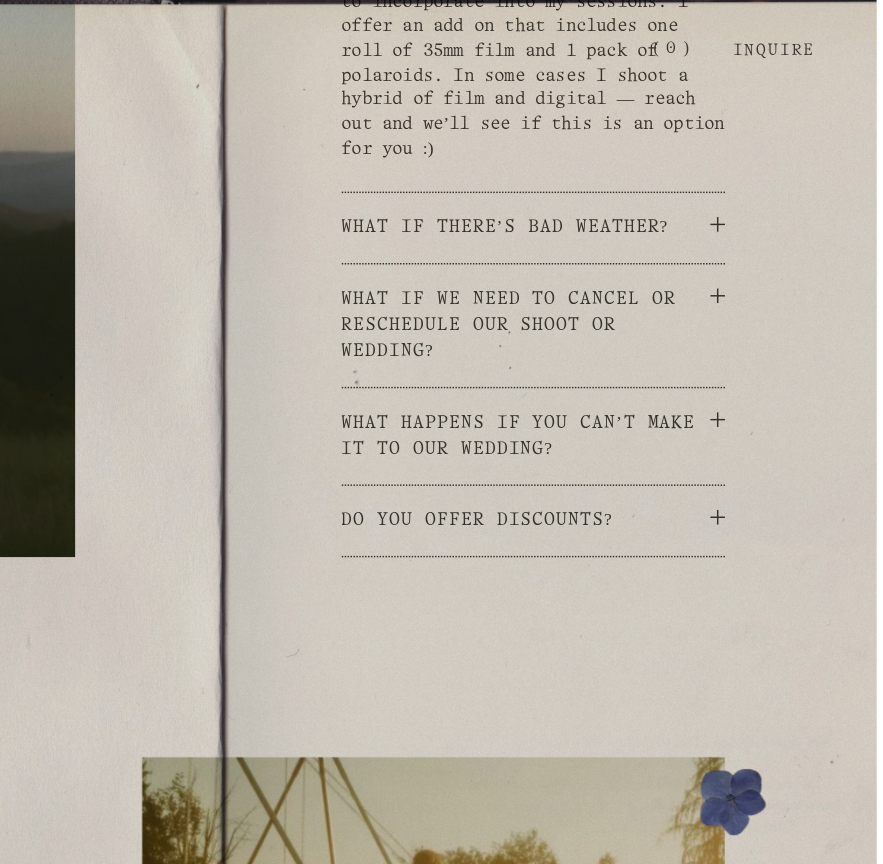 click on "What if there’s bad weather?" at bounding box center (642, 157) 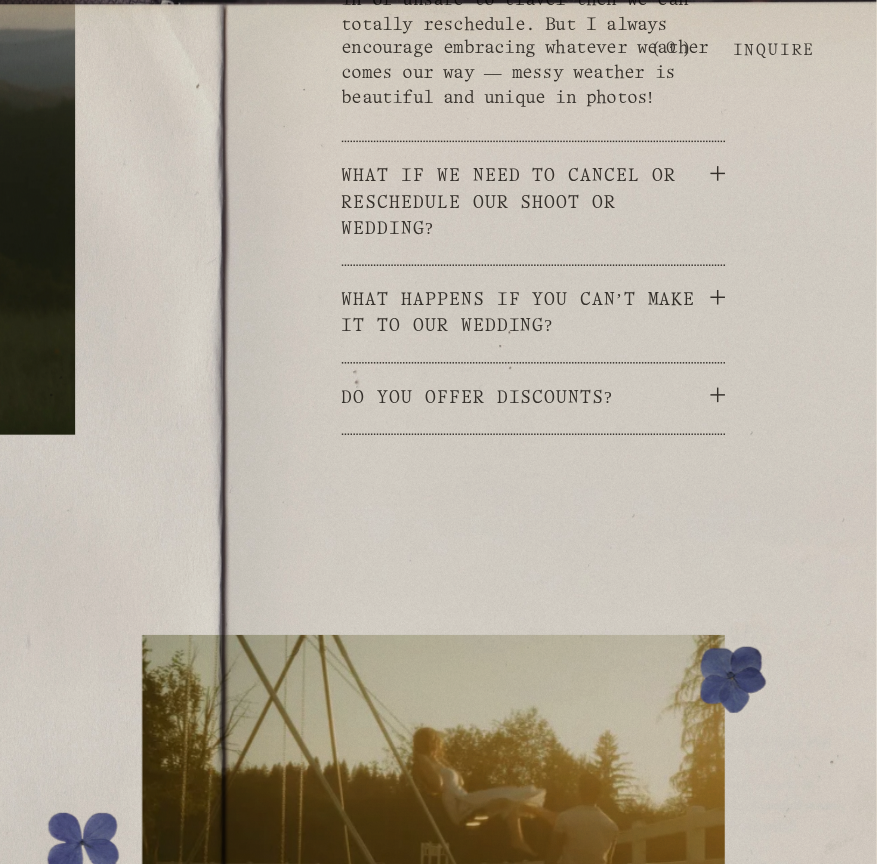 click on "What if we need to cancel or reschedule our shoot or wedding?" at bounding box center (642, 140) 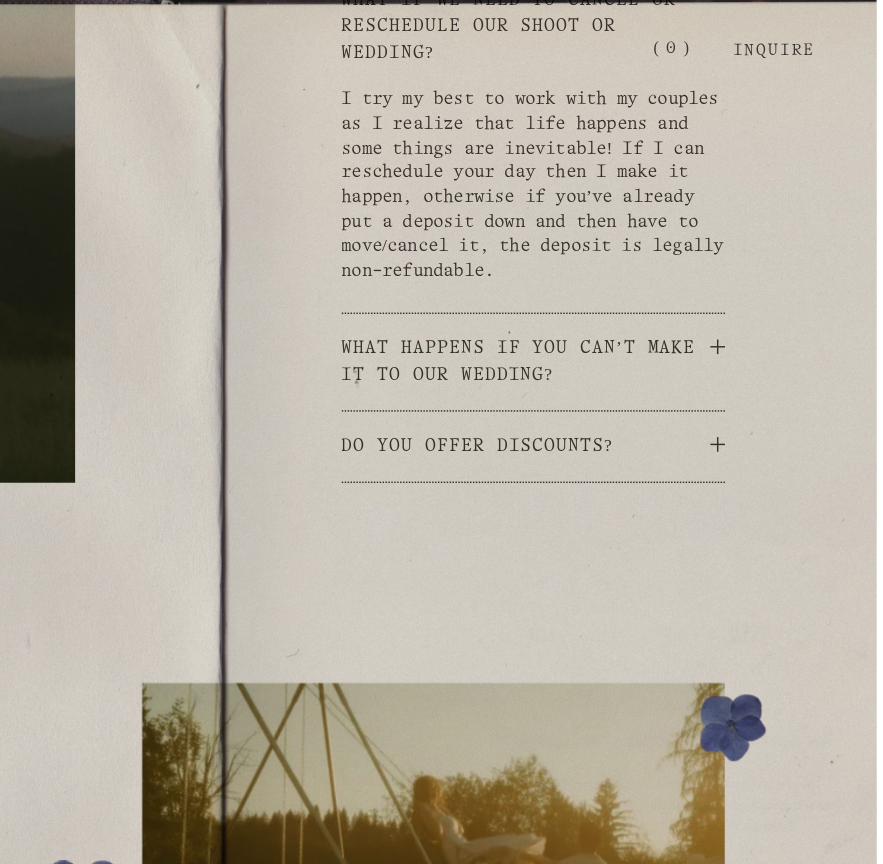 click on "What happens if you can’t make it to our wedding?" at bounding box center (647, 249) 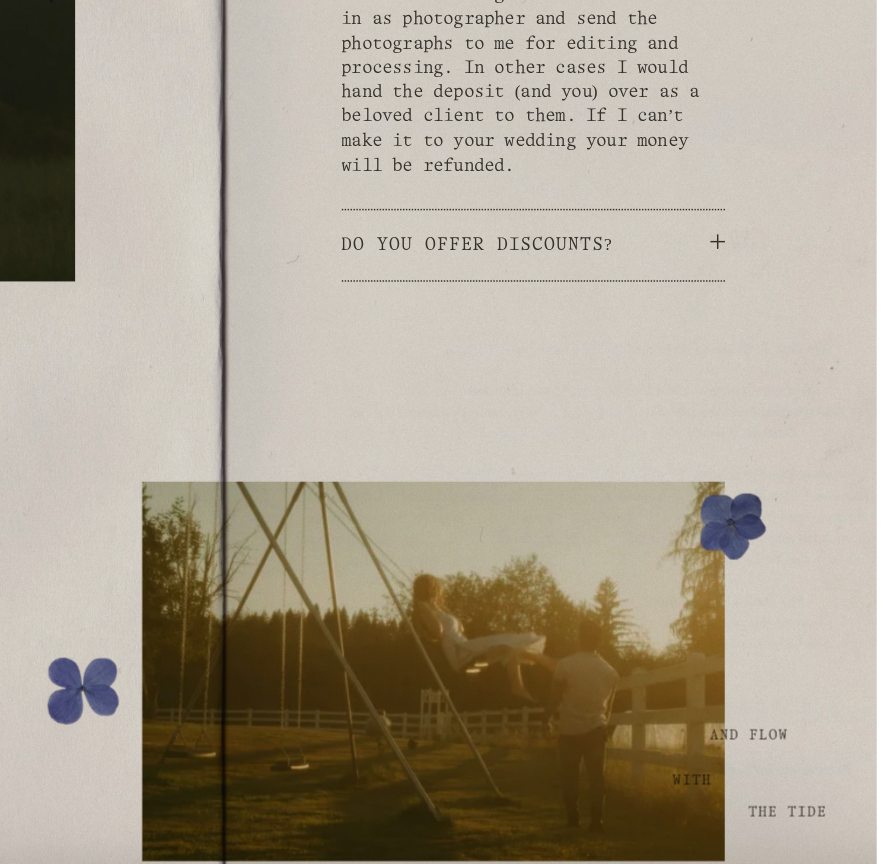 scroll, scrollTop: 4178, scrollLeft: 0, axis: vertical 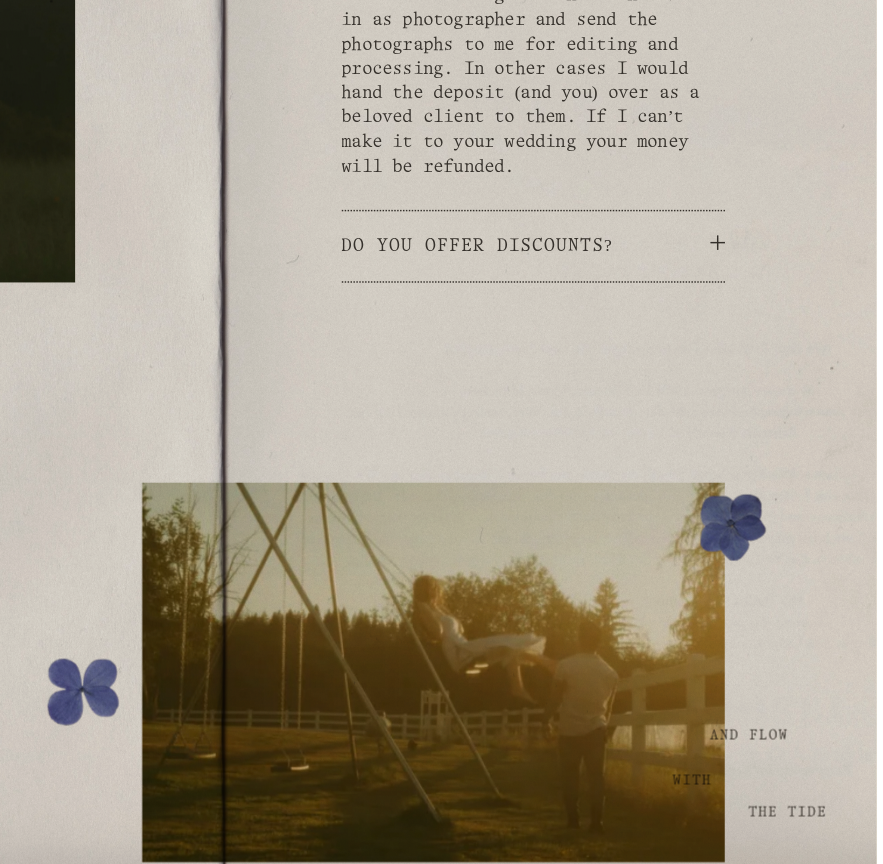 click on "Before Covid I would have proclaimed that there’s no way anything could keep me from making it to your day other than my literal death. But if anything were to happen out of my control — I would do my best to help find a replacement photographer I trust to take my place. In some cases it can be arranged to have them stand in as photographer and send the photographs to me for editing and processing. In other cases I would hand the deposit (and you) over as a beloved client to them. If I can’t make it to your wedding your money will be refunded." at bounding box center (647, 270) 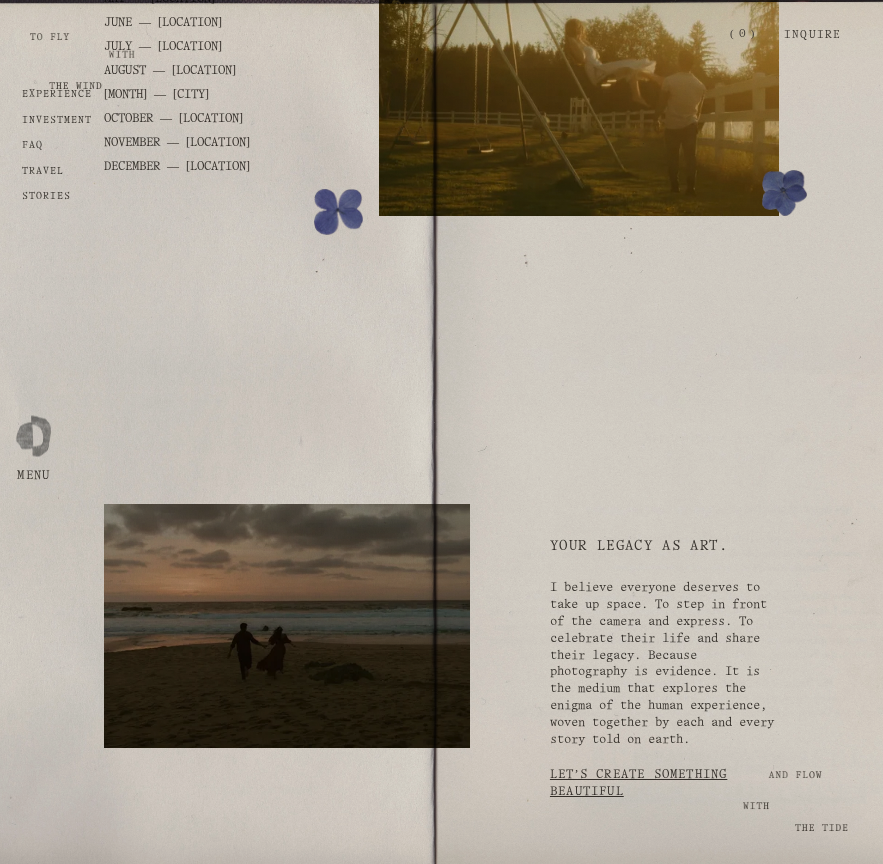 scroll, scrollTop: 6153, scrollLeft: 0, axis: vertical 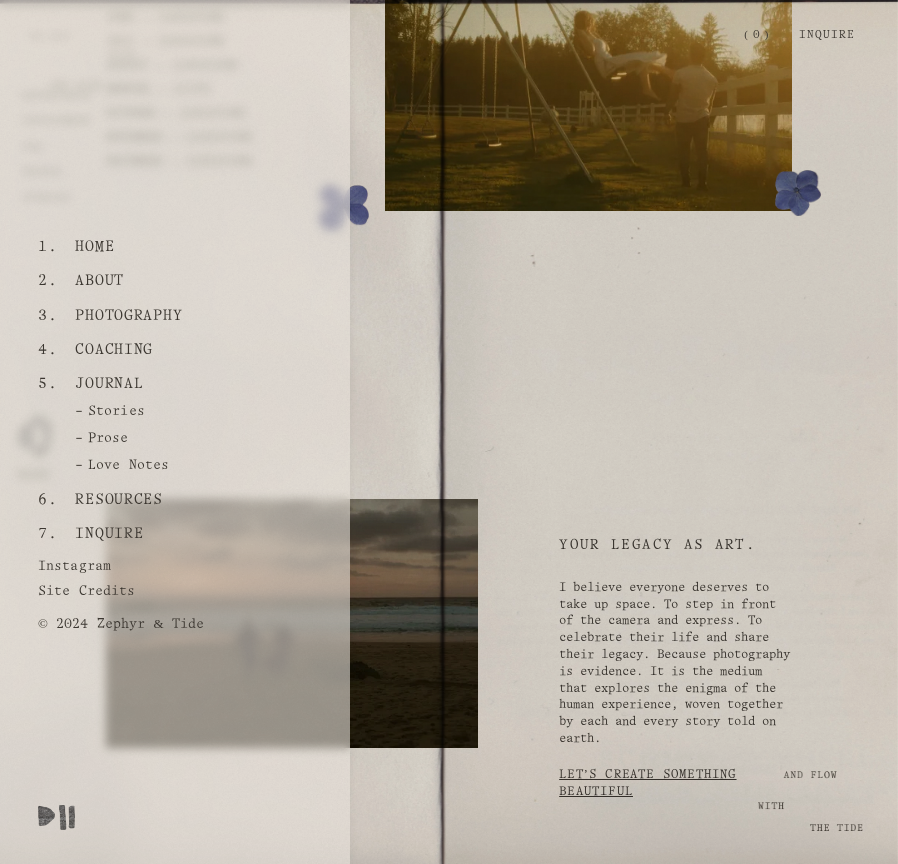 click on "Stories" at bounding box center [95, 416] 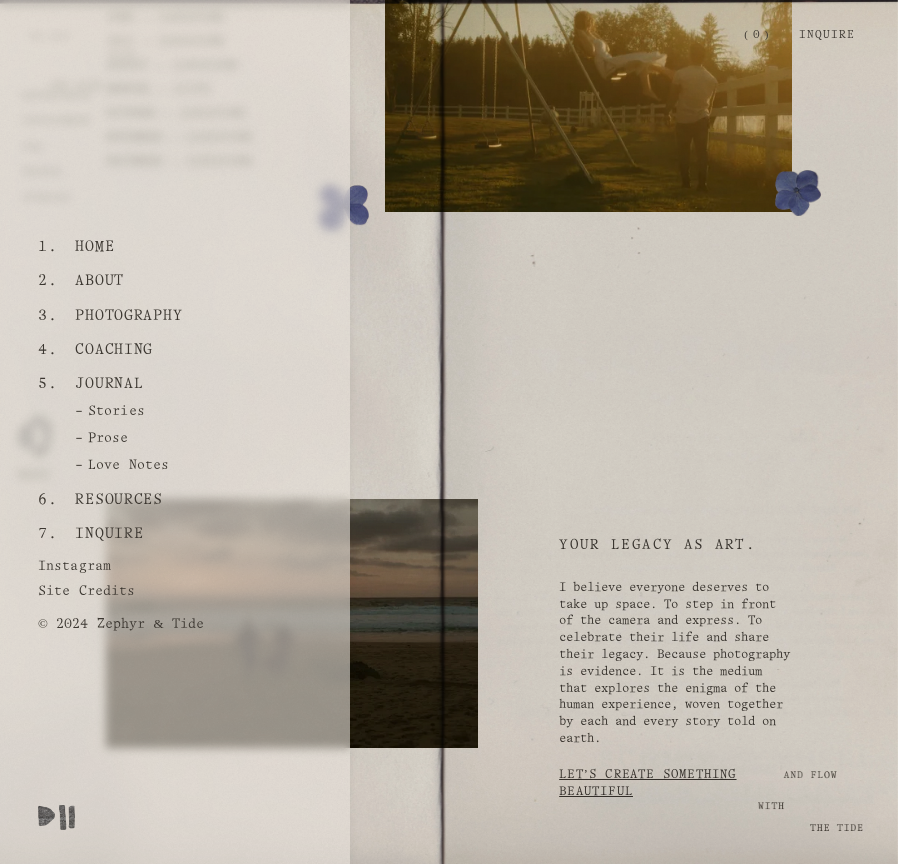 click on "Resources" at bounding box center (119, 500) 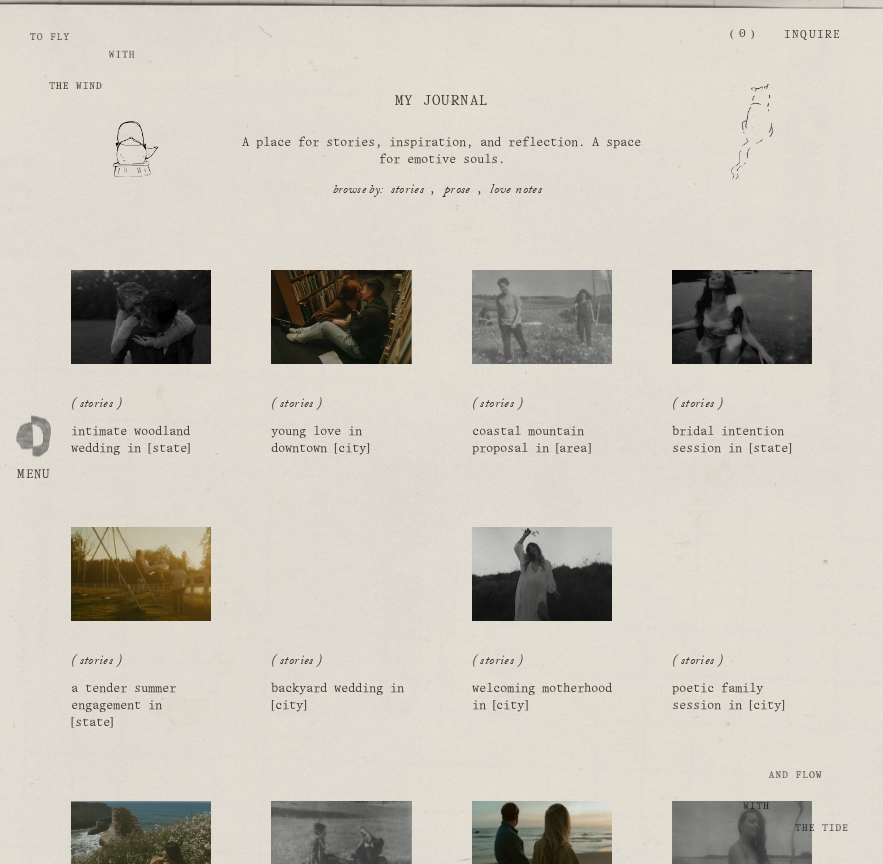 scroll, scrollTop: 63, scrollLeft: 0, axis: vertical 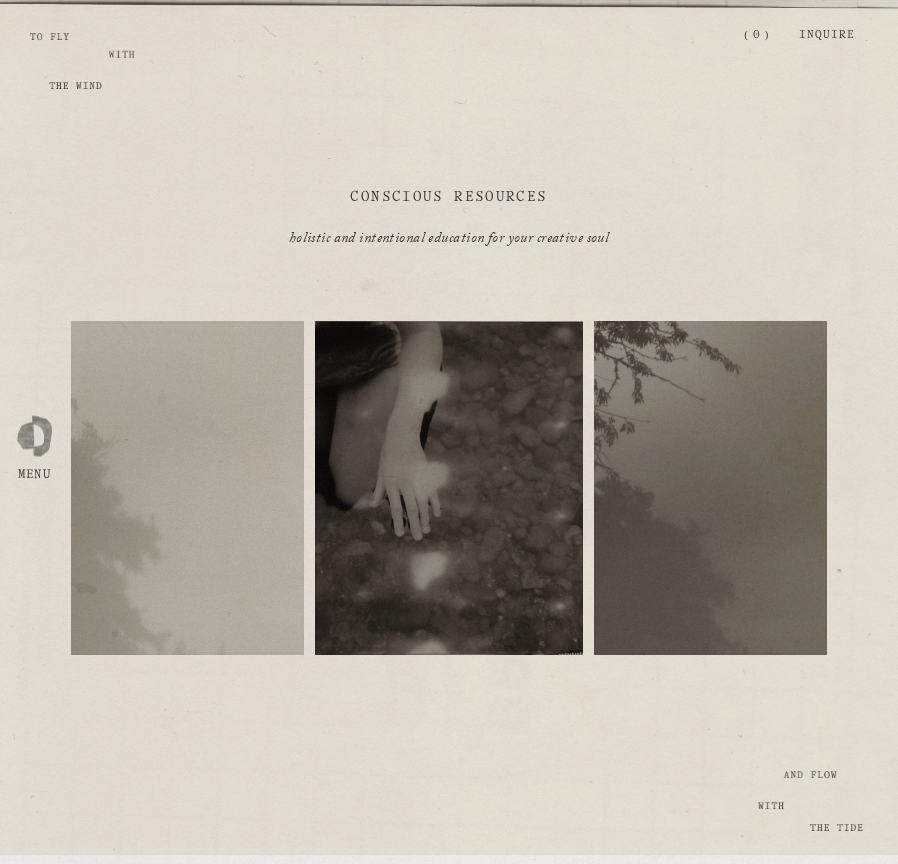 click at bounding box center [187, 502] 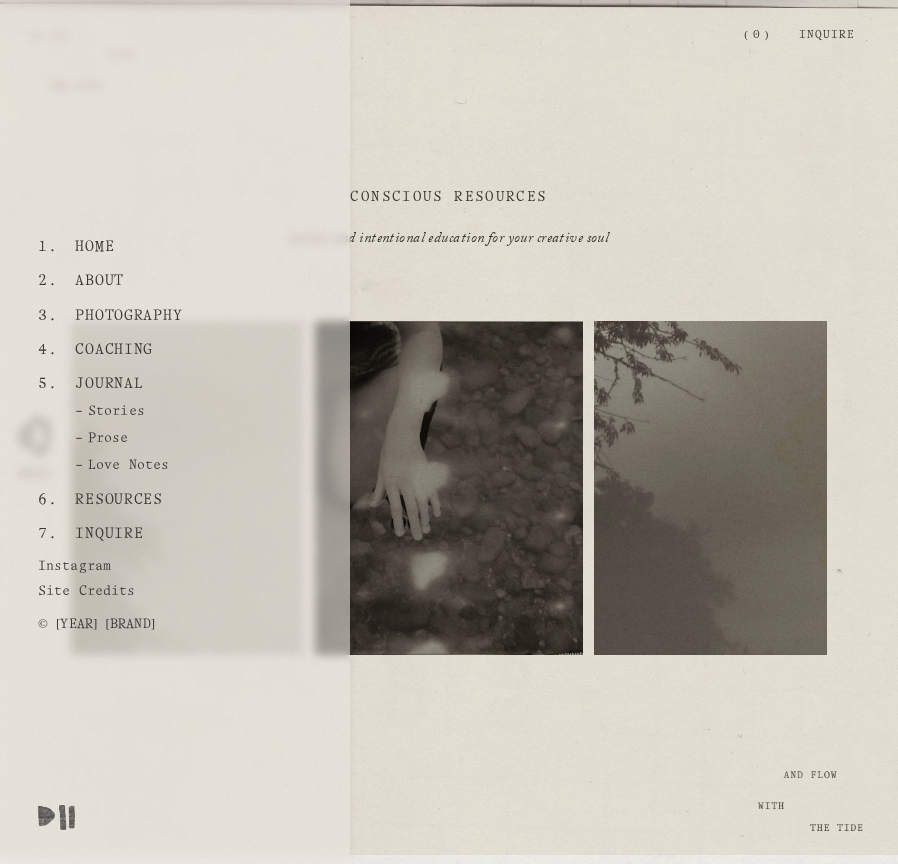 click on "Coaching" at bounding box center (114, 350) 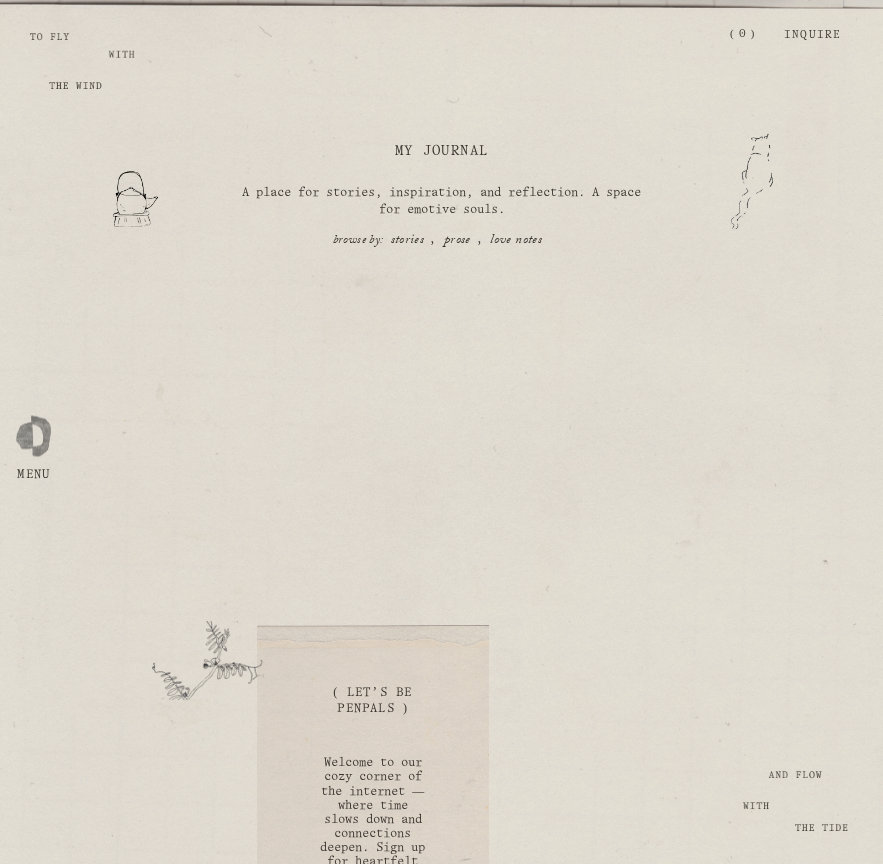 scroll, scrollTop: 0, scrollLeft: 0, axis: both 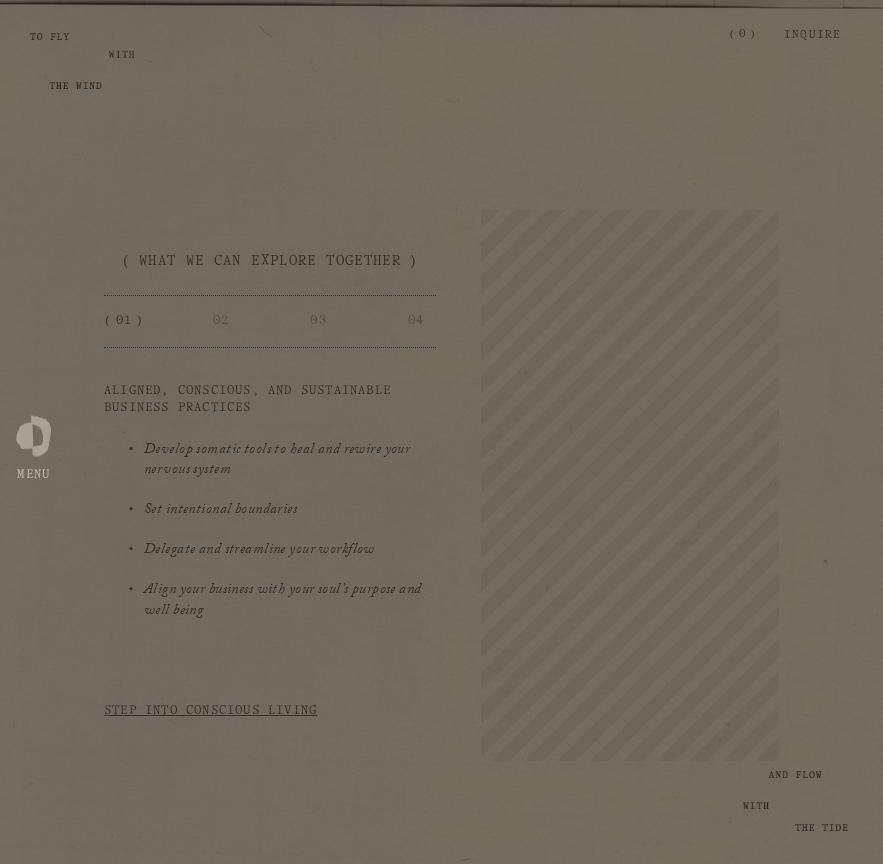click on "[BRAND]" at bounding box center (382, 34) 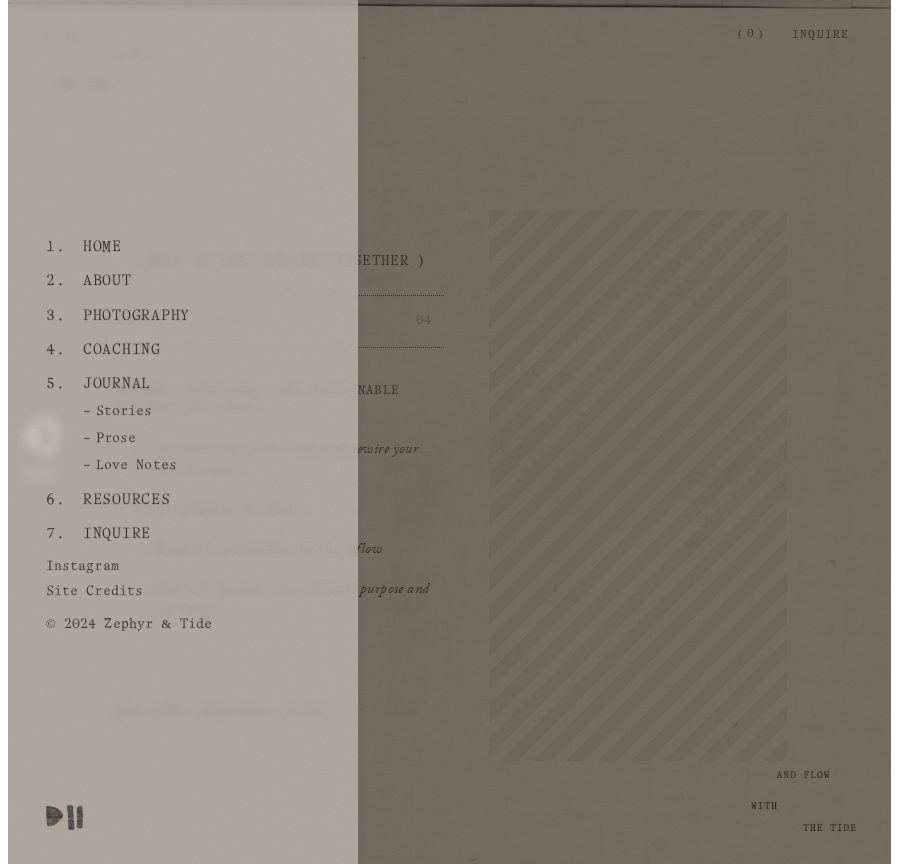 scroll, scrollTop: 6412, scrollLeft: 0, axis: vertical 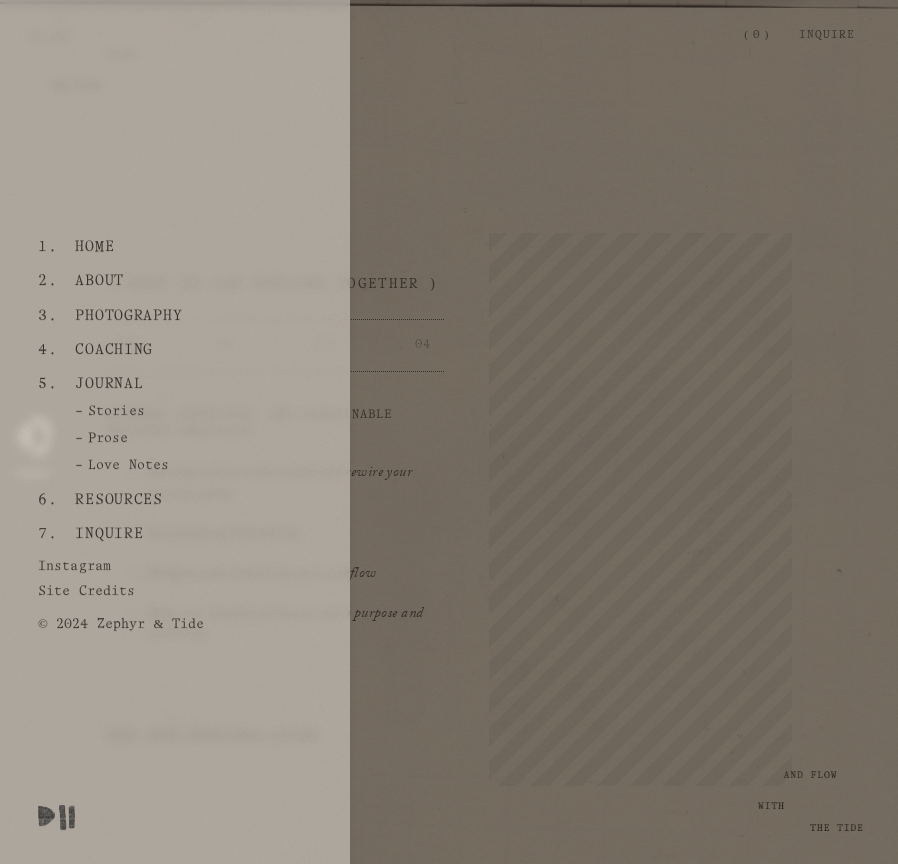 click on "Instagram" at bounding box center [78, 563] 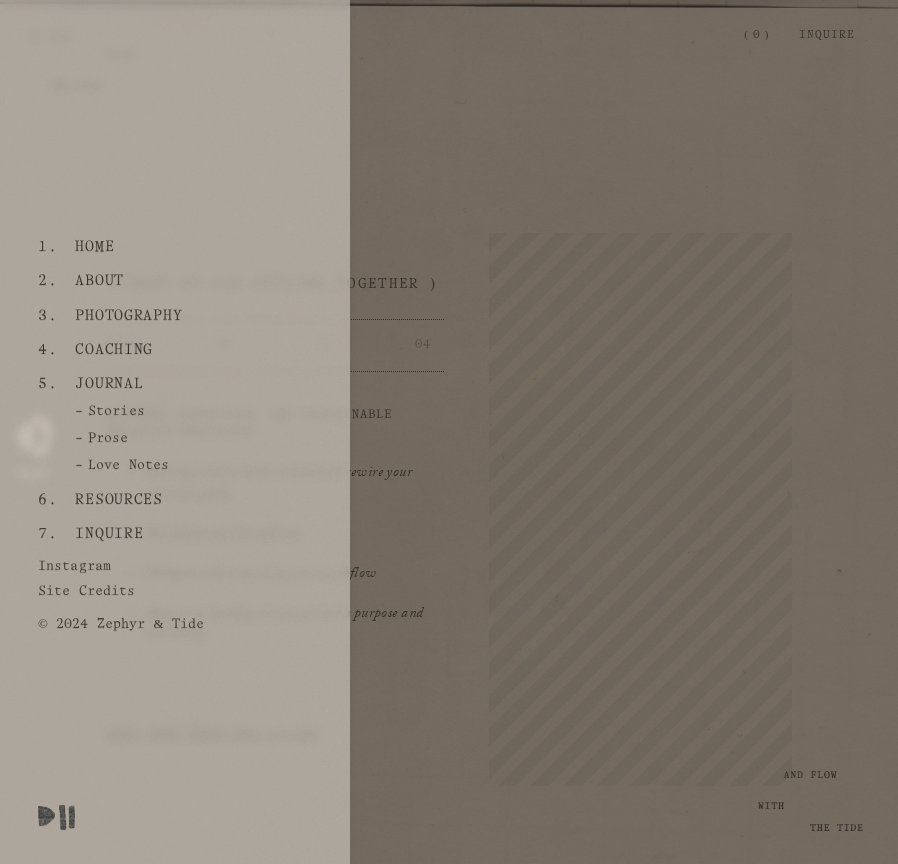 click on "Stories" at bounding box center [95, 416] 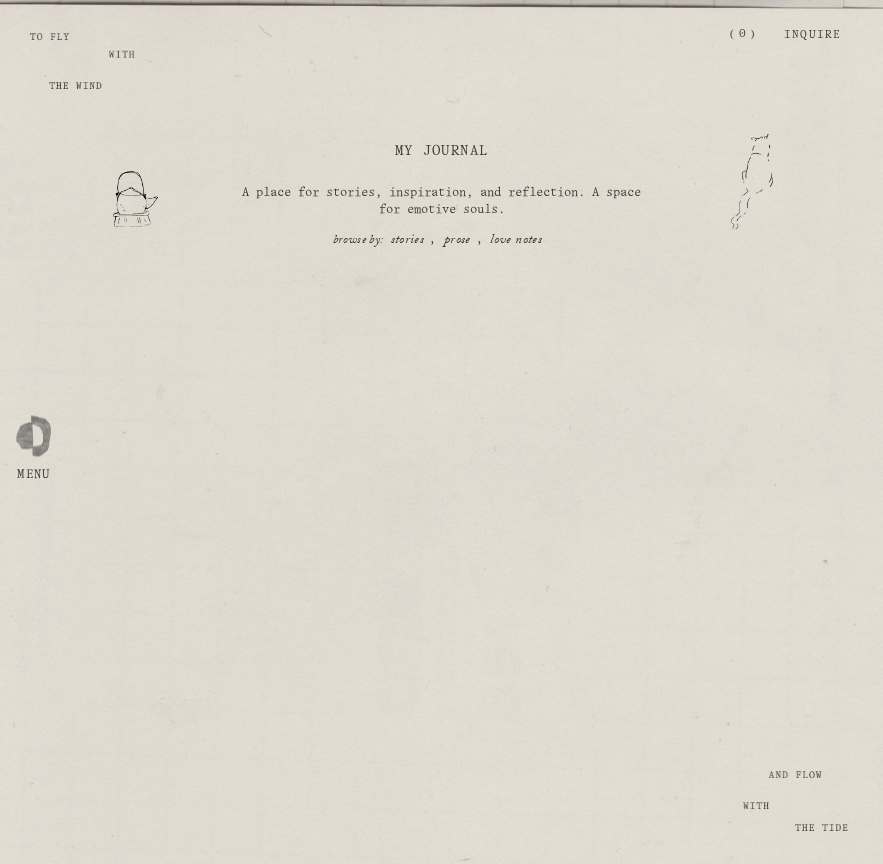 scroll, scrollTop: 0, scrollLeft: 0, axis: both 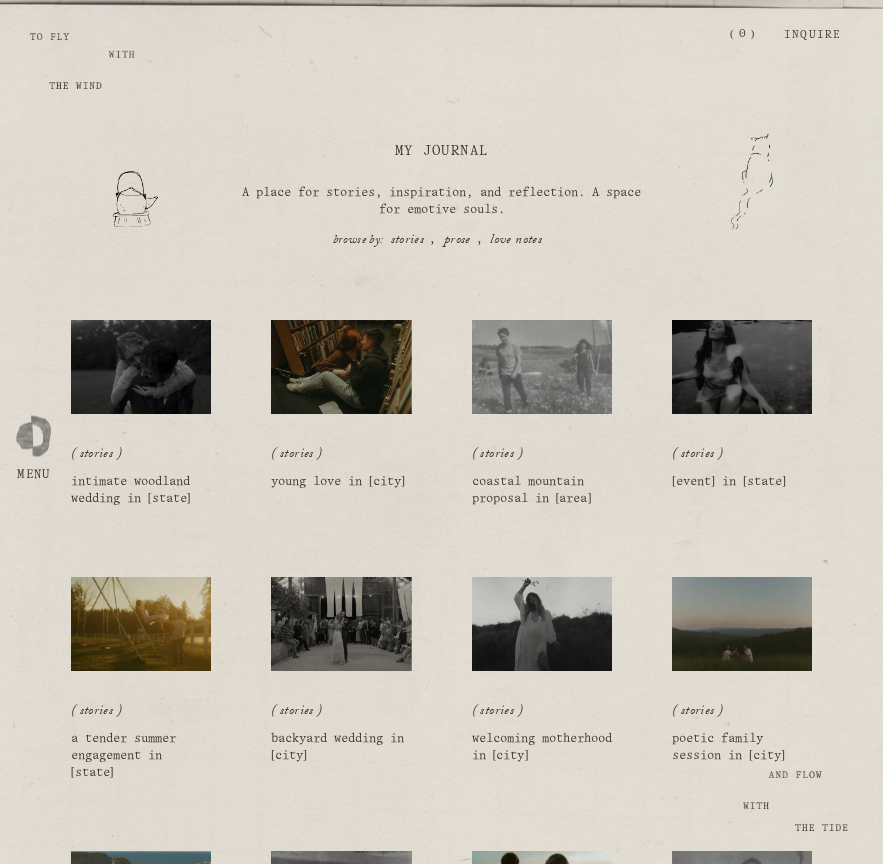click at bounding box center [341, 624] 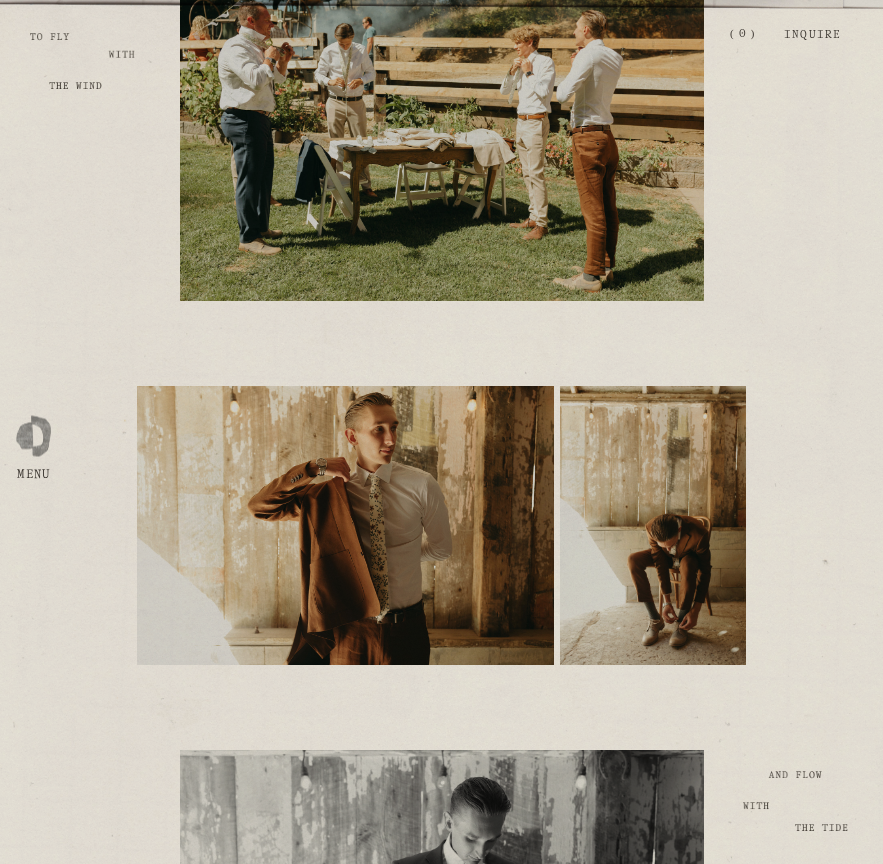 scroll, scrollTop: 9830, scrollLeft: 0, axis: vertical 